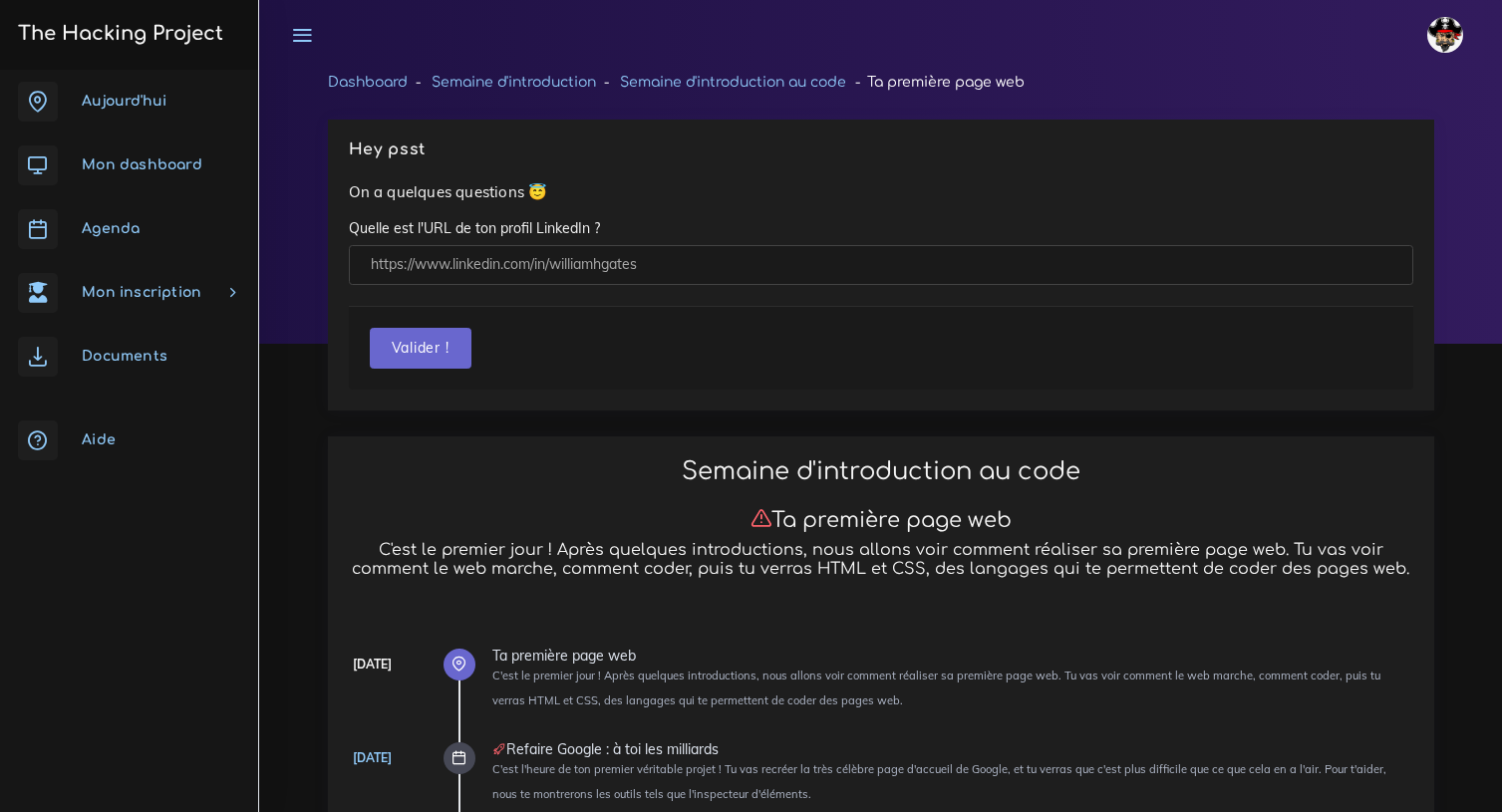 scroll, scrollTop: 15269, scrollLeft: 0, axis: vertical 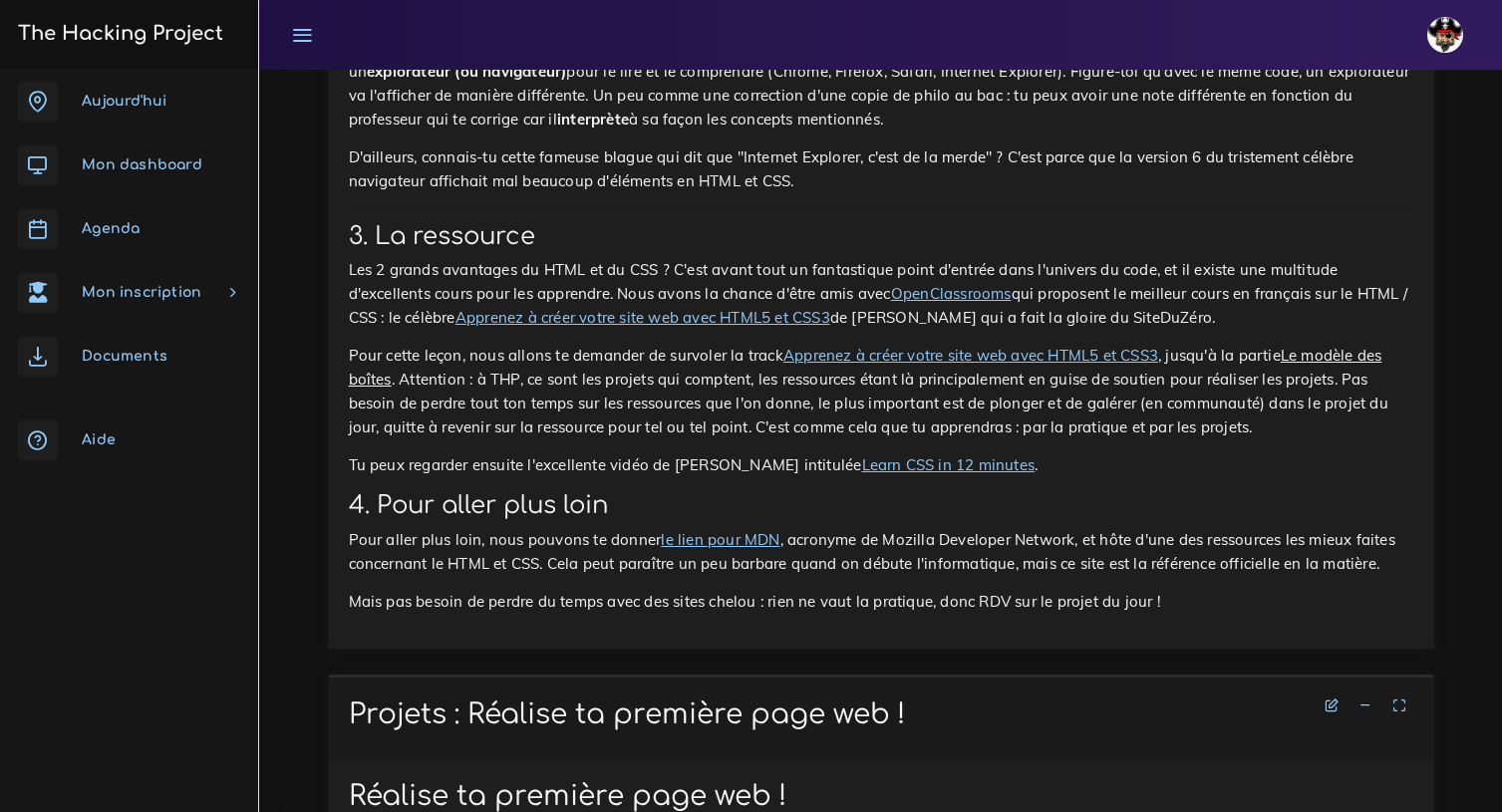 click on "Mon dashboard" at bounding box center [142, 164] 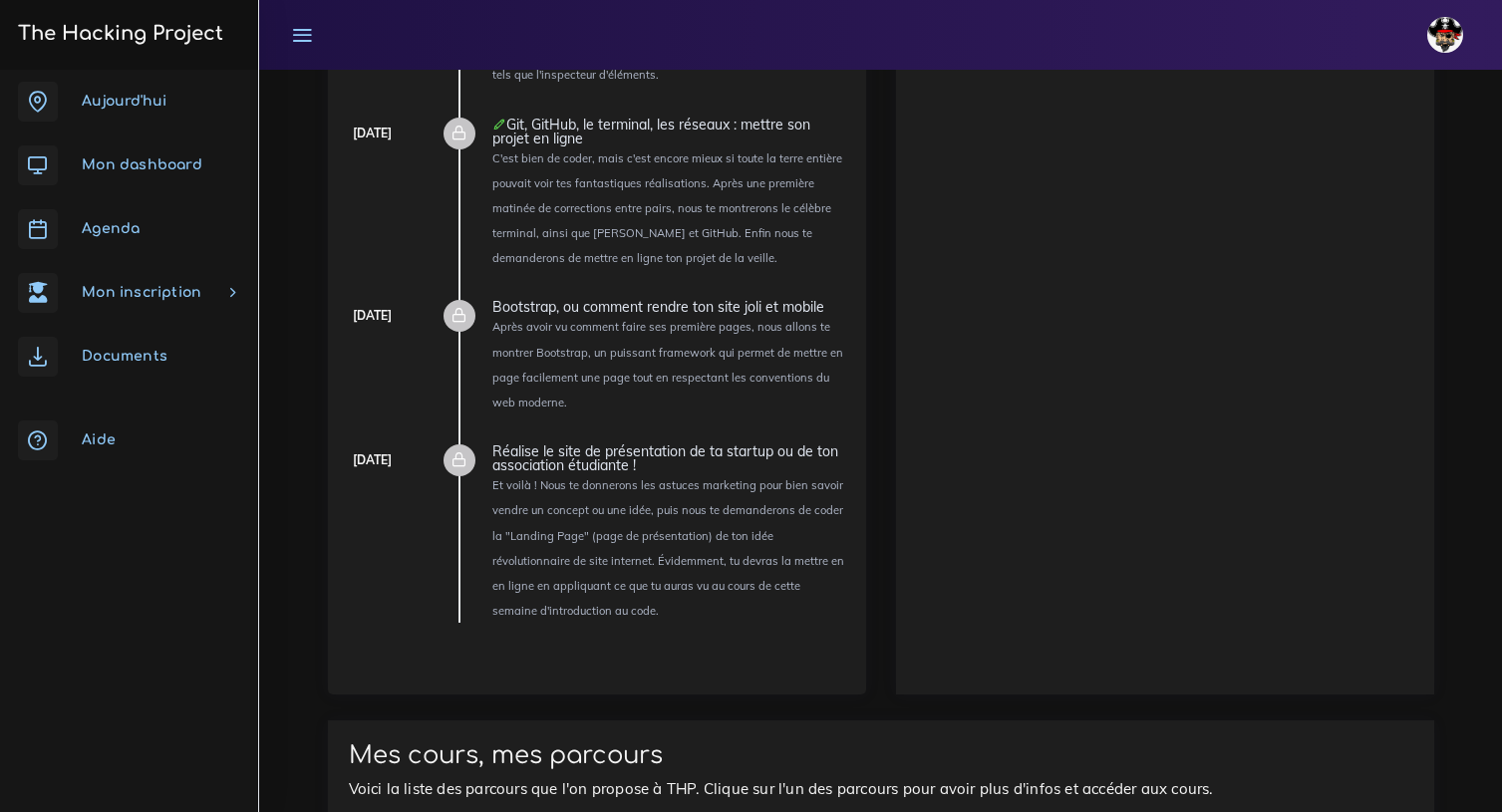scroll, scrollTop: 1973, scrollLeft: 0, axis: vertical 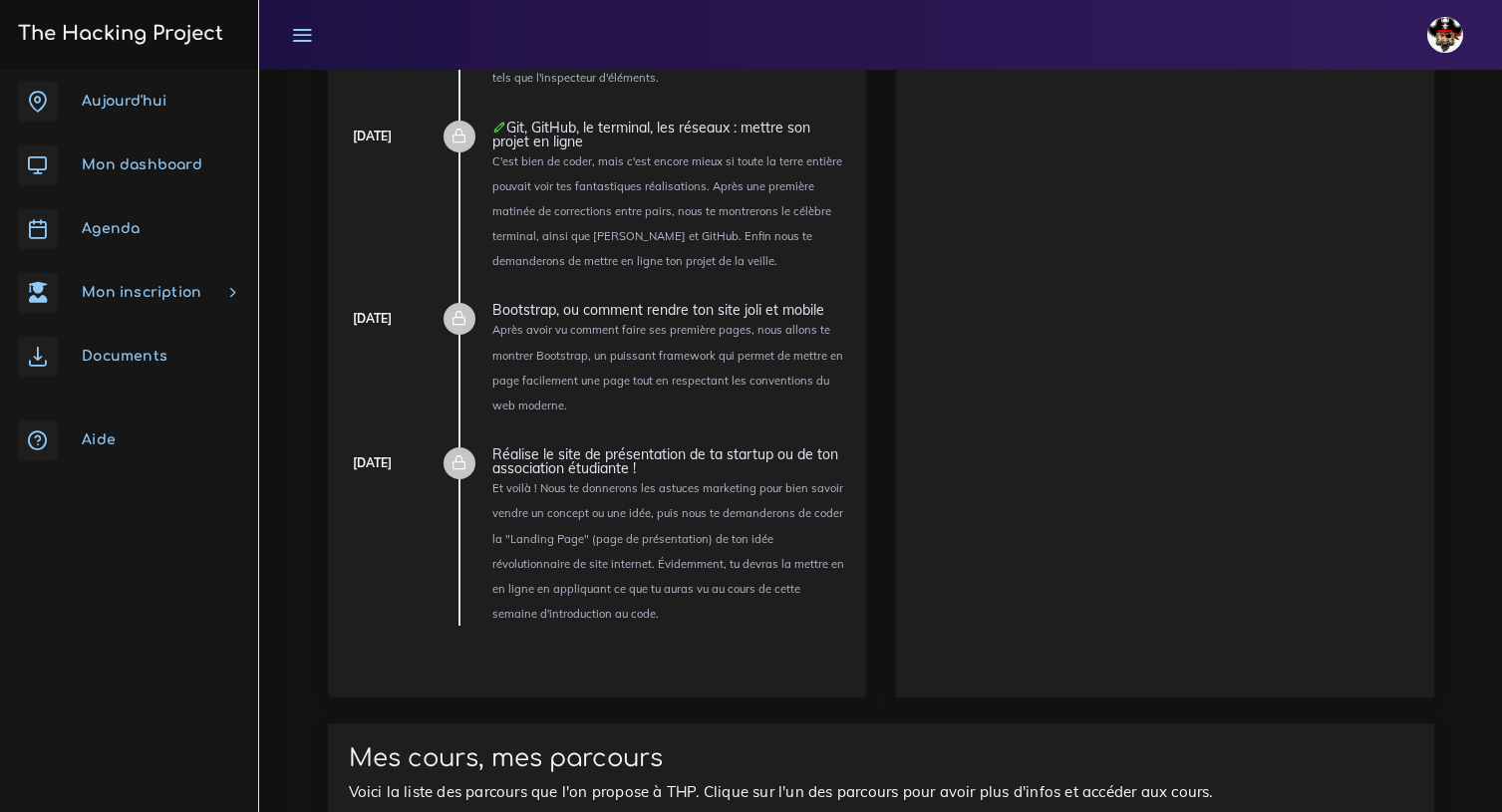 click on "Aujourd'hui" at bounding box center (129, 102) 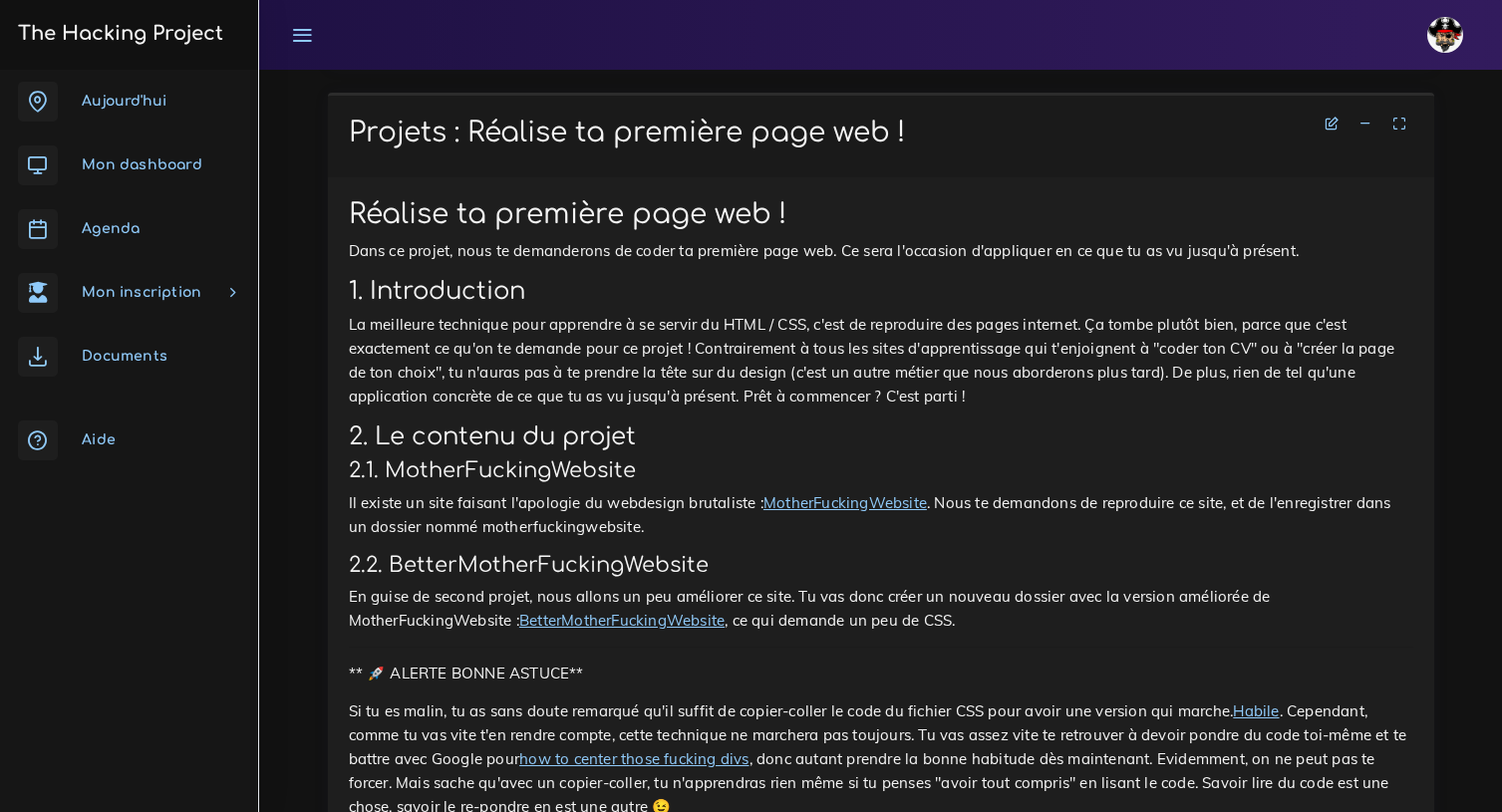 scroll, scrollTop: 15853, scrollLeft: 0, axis: vertical 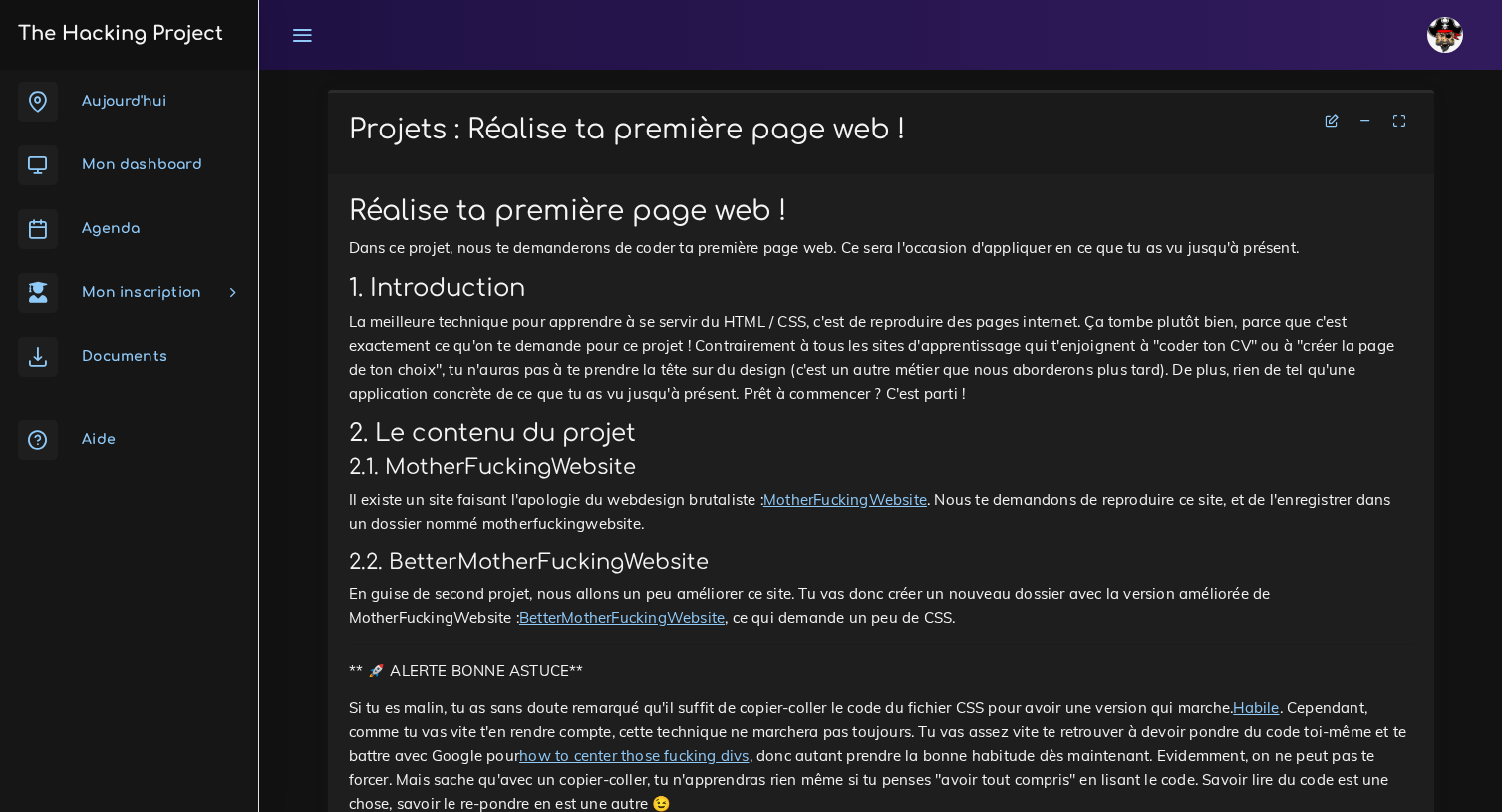 click on "MotherFuckingWebsite" at bounding box center (845, 499) 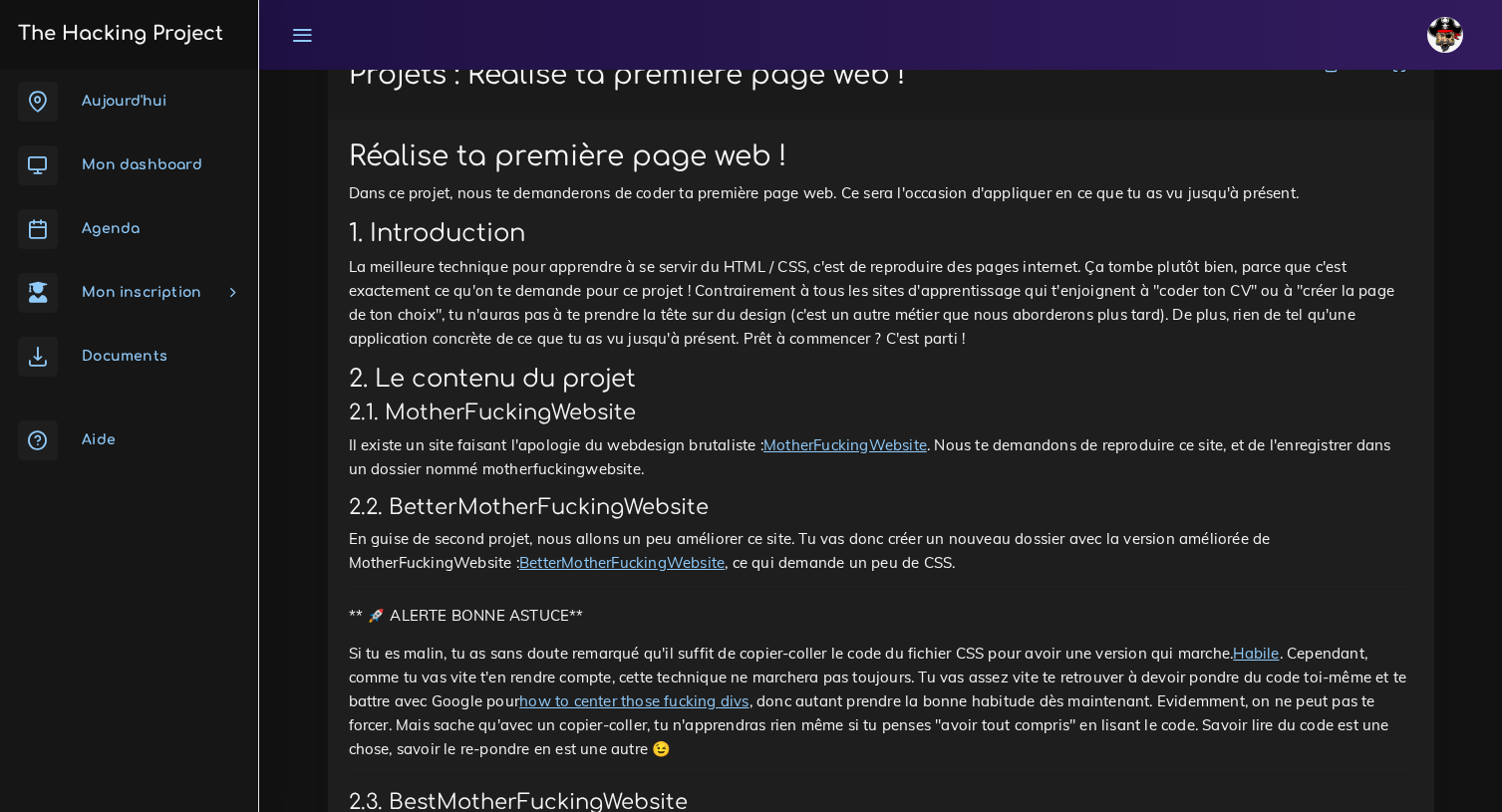 scroll, scrollTop: 15927, scrollLeft: 0, axis: vertical 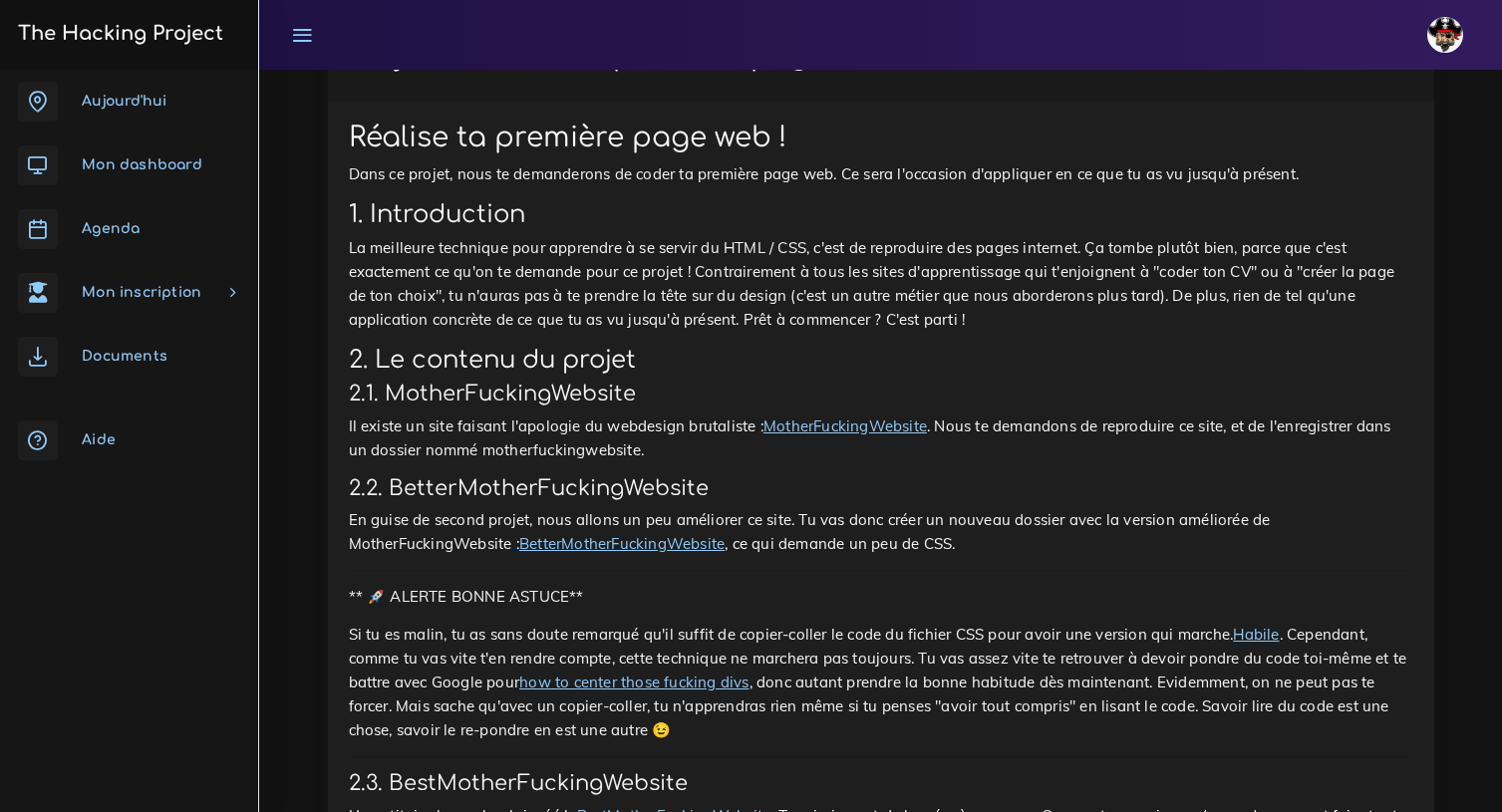click on "BetterMotherFuckingWebsite" at bounding box center (622, 543) 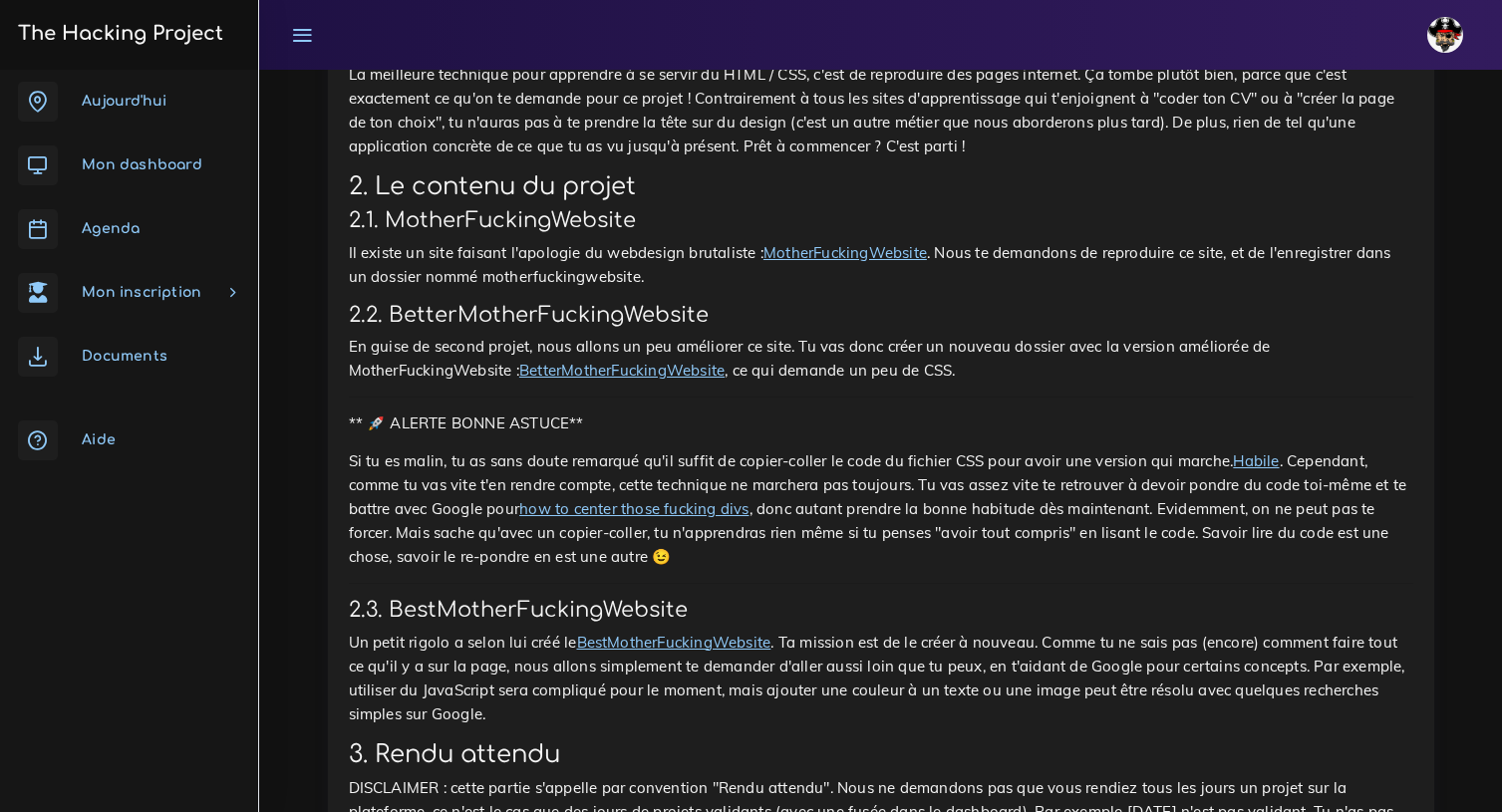 scroll, scrollTop: 16101, scrollLeft: 0, axis: vertical 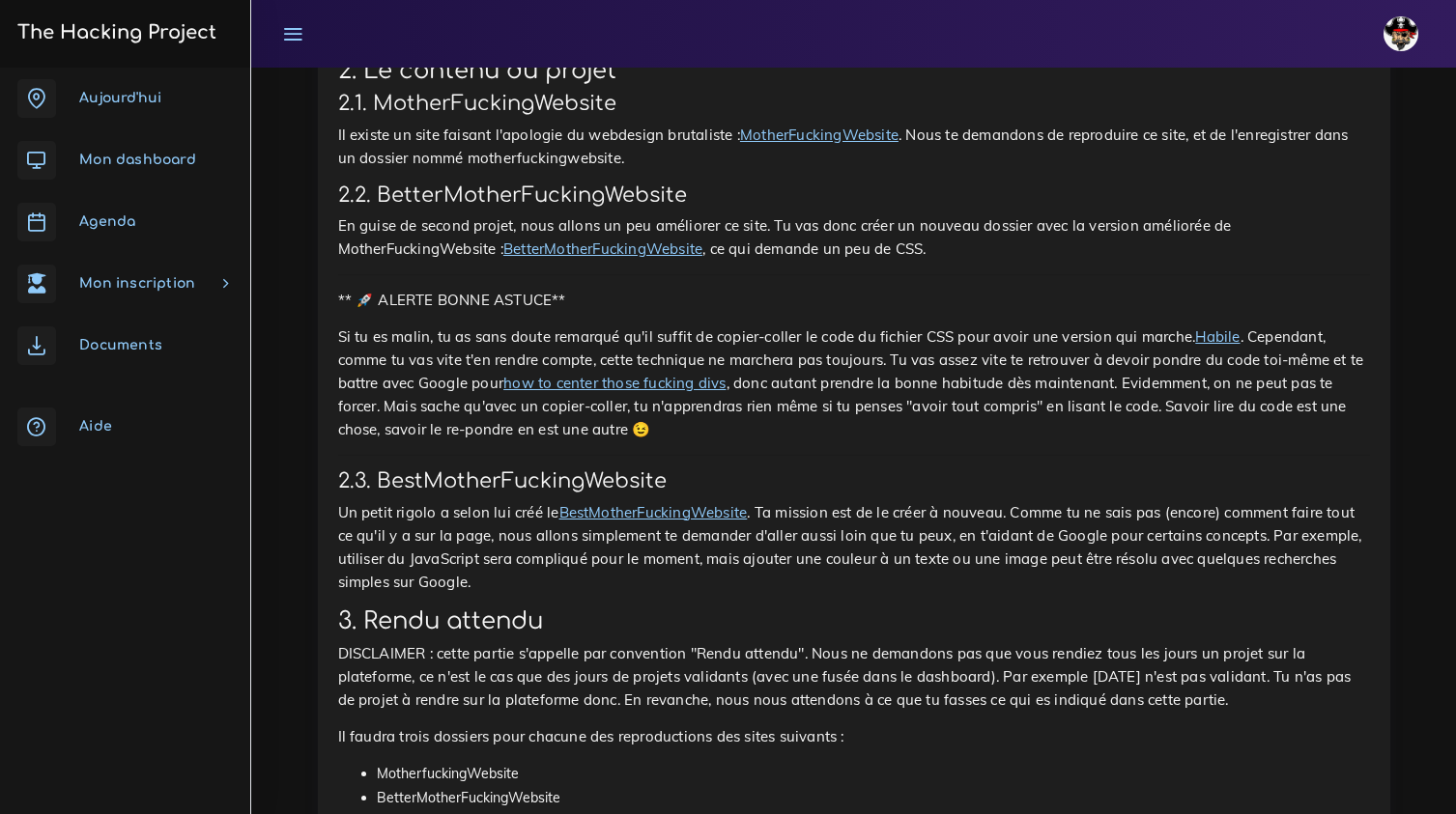 click on "BetterMotherFuckingWebsite" at bounding box center (603, 248) 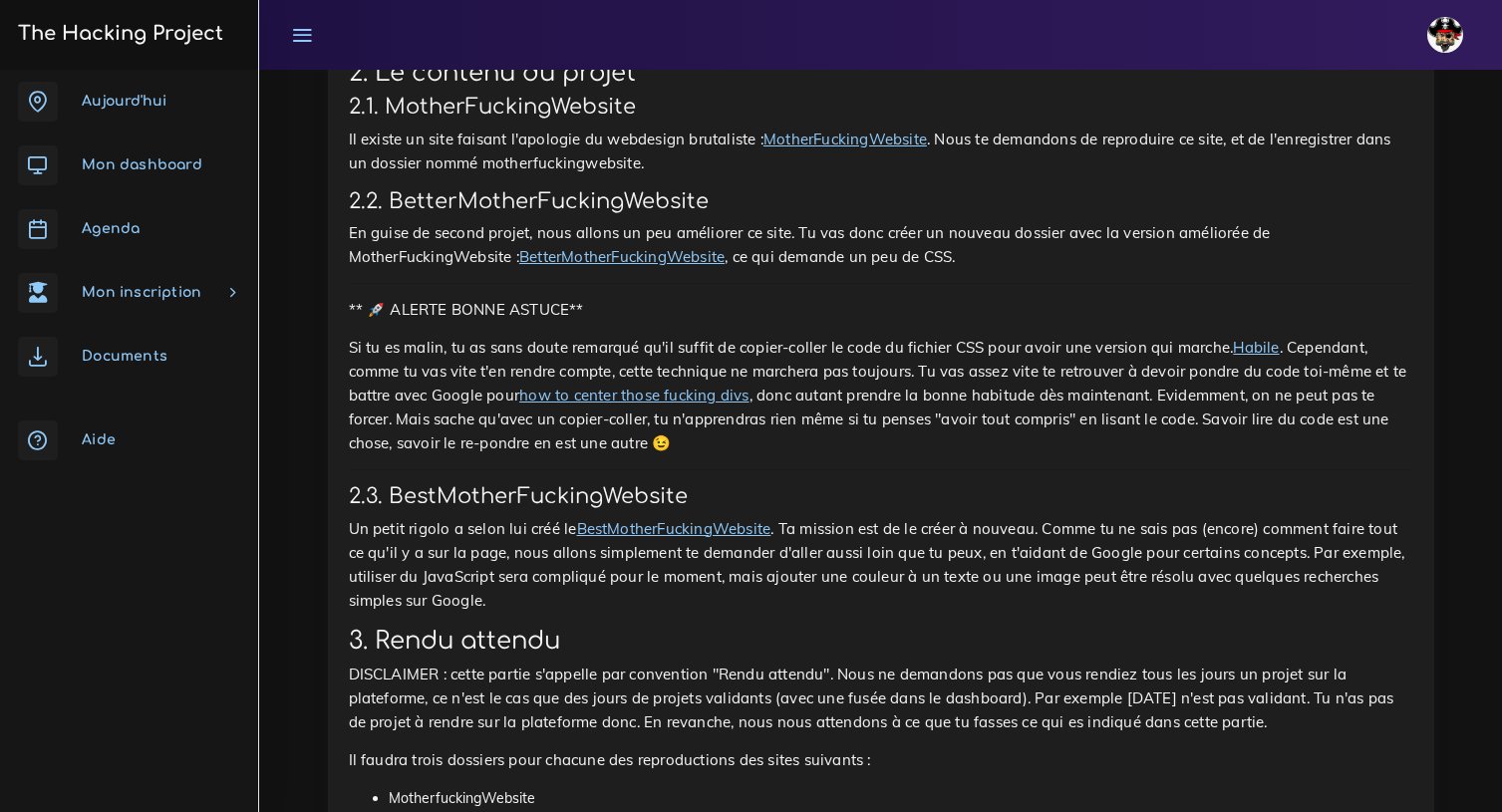 click on "Mon dashboard" at bounding box center [142, 164] 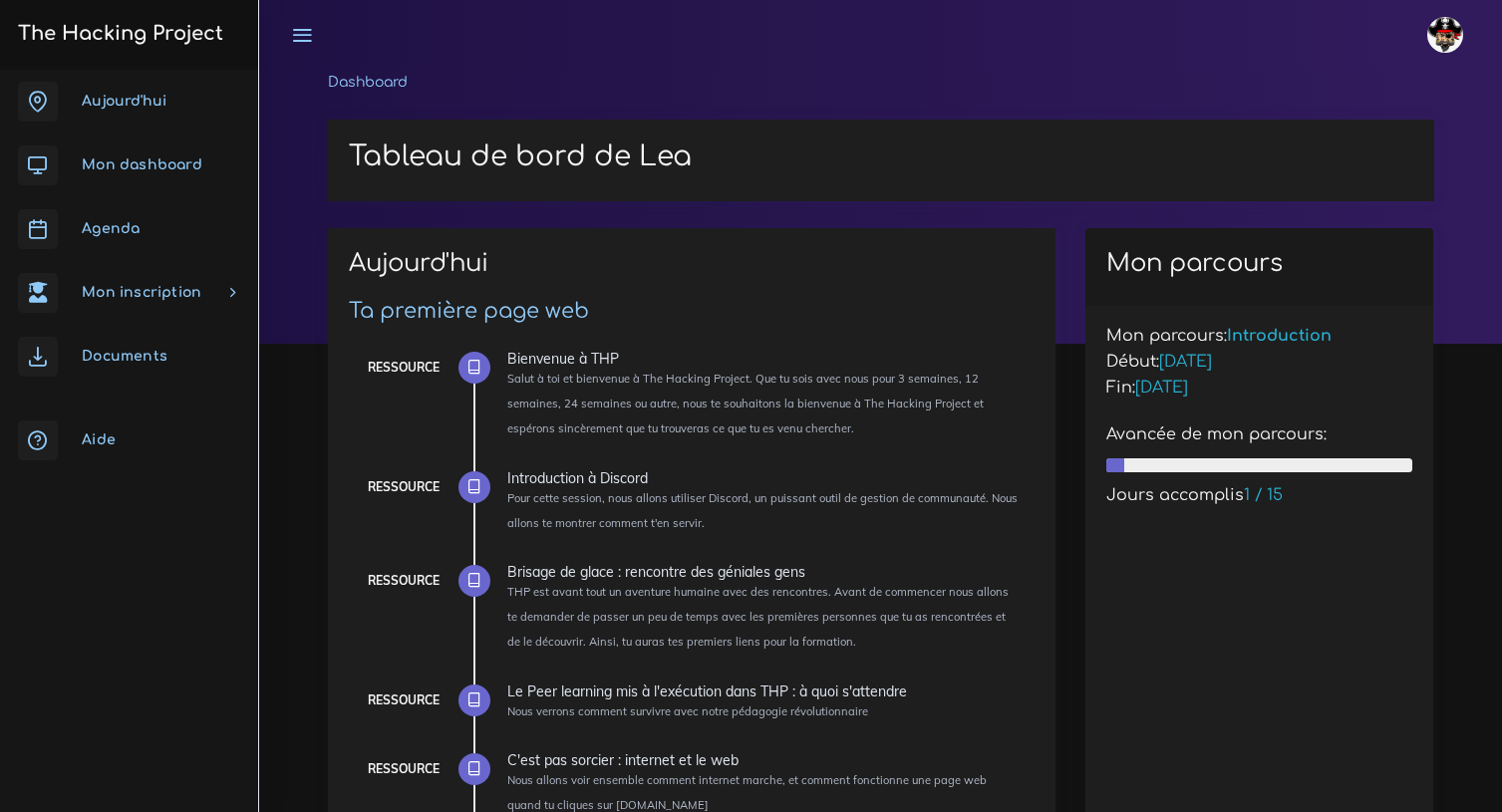 scroll, scrollTop: 0, scrollLeft: 0, axis: both 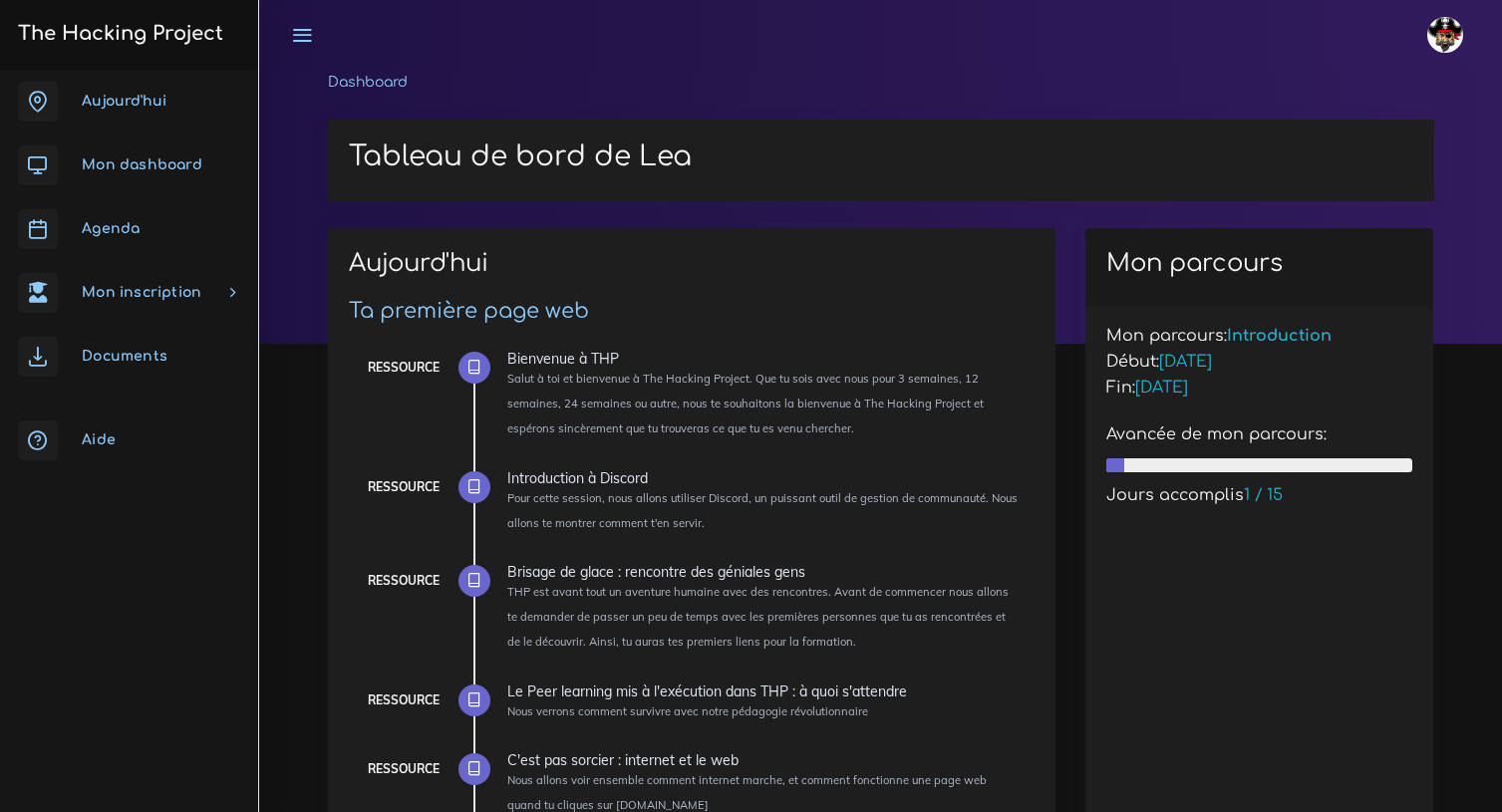 click on "Aujourd'hui" at bounding box center [124, 101] 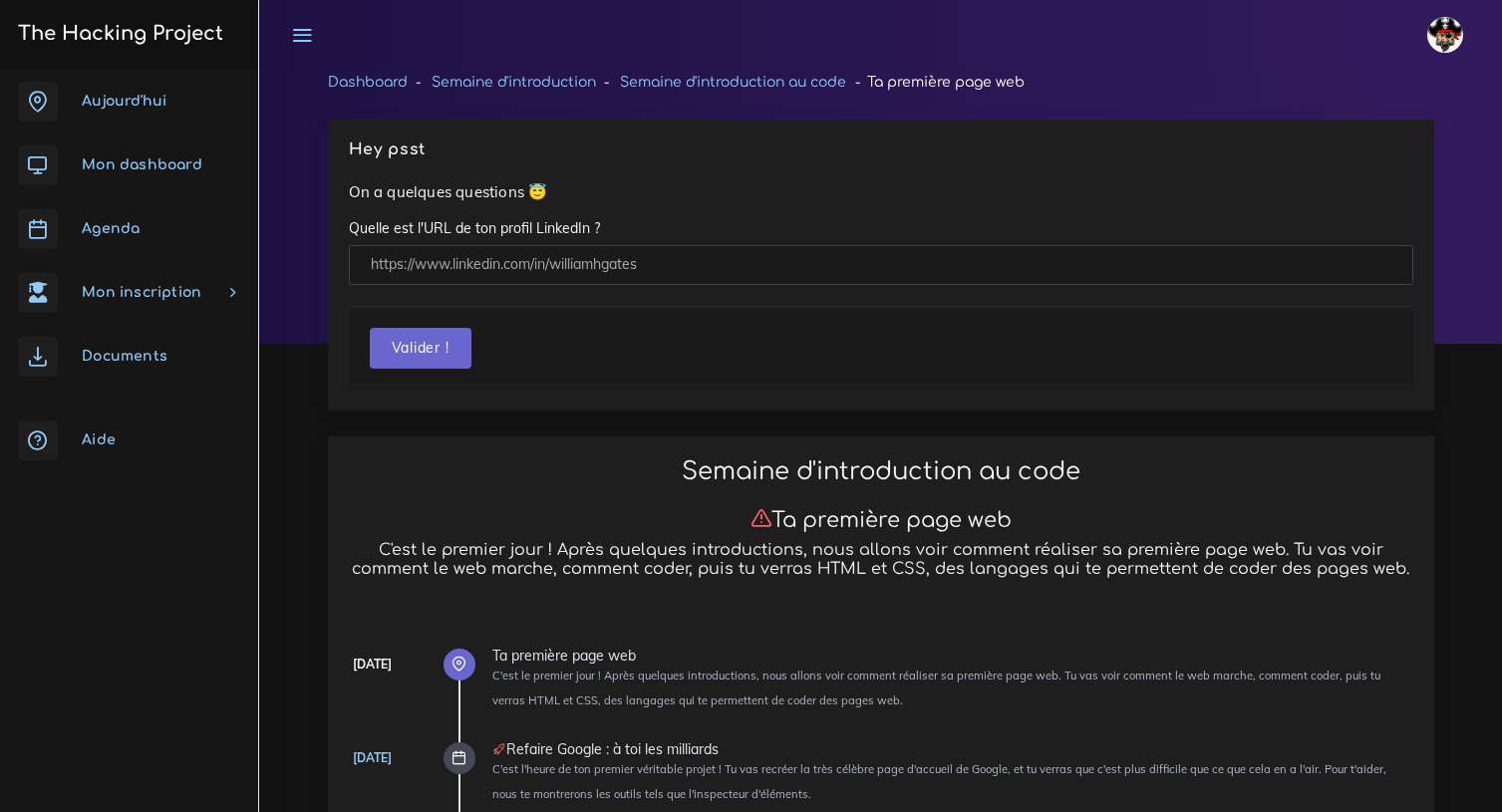 scroll, scrollTop: 0, scrollLeft: 0, axis: both 